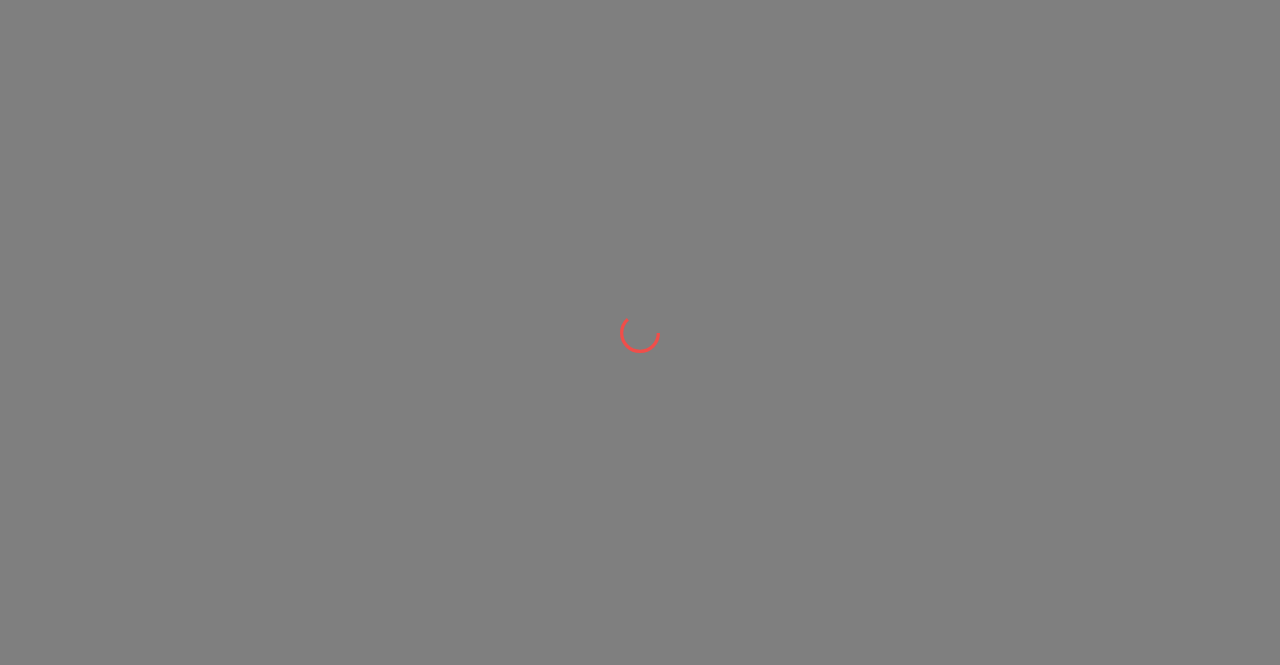 scroll, scrollTop: 0, scrollLeft: 0, axis: both 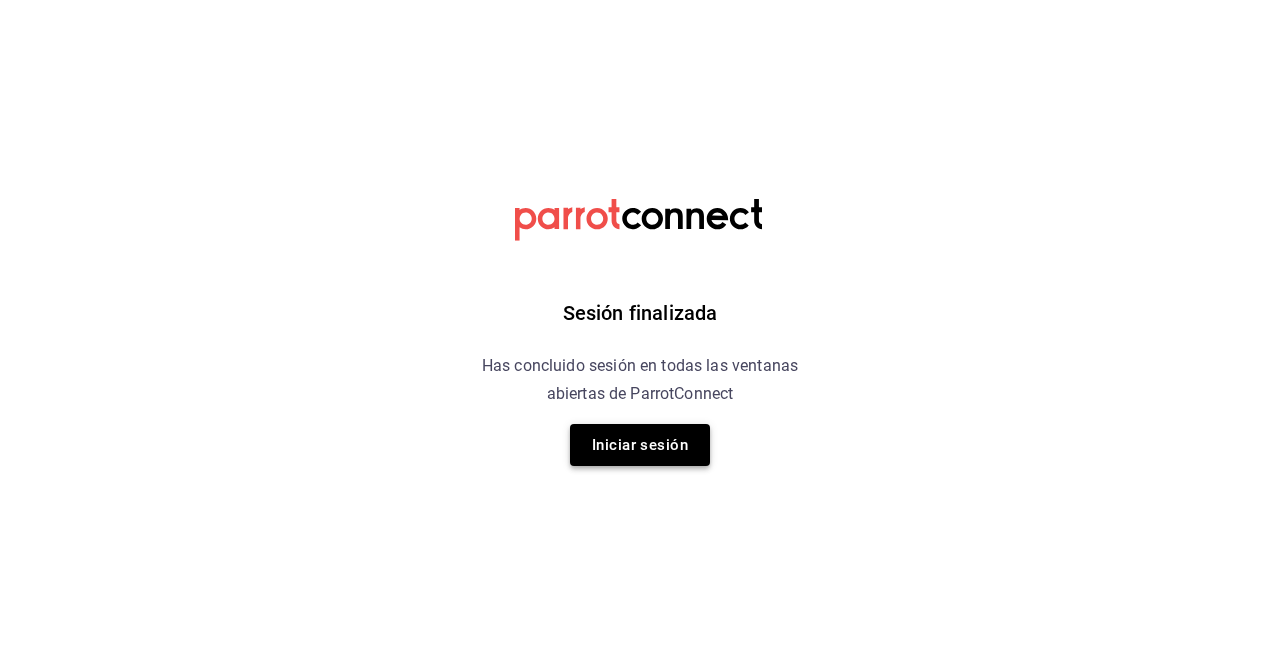 click on "Iniciar sesión" at bounding box center [640, 445] 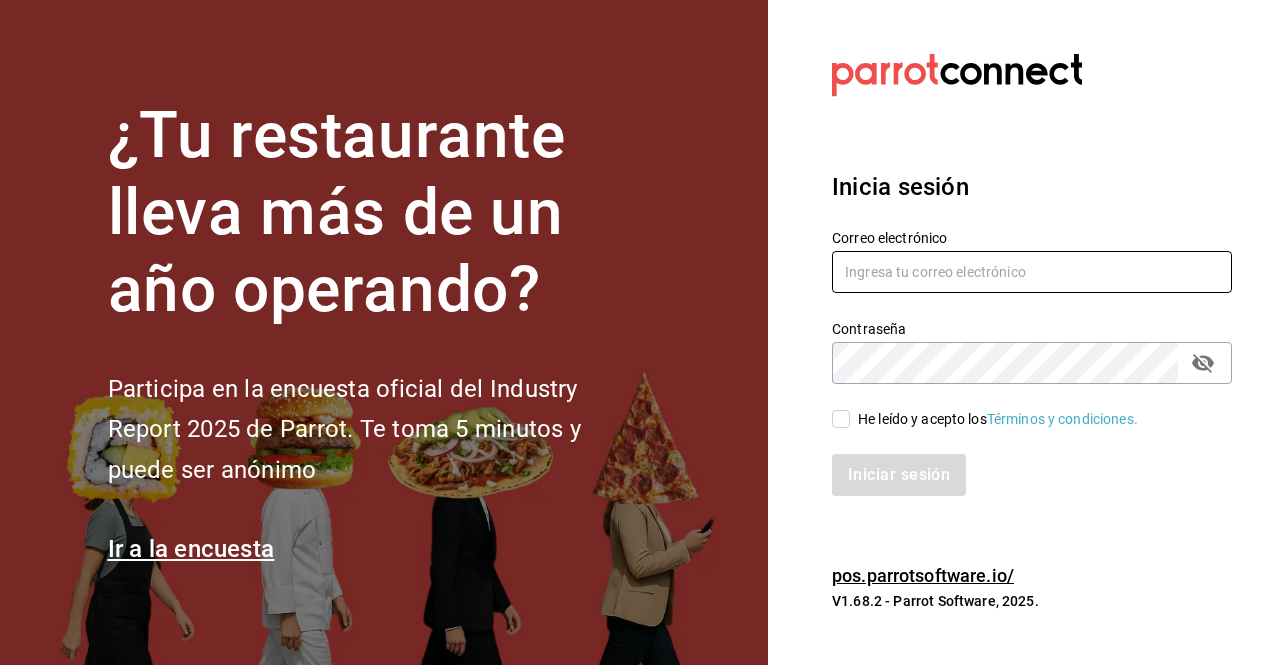 click at bounding box center (1032, 272) 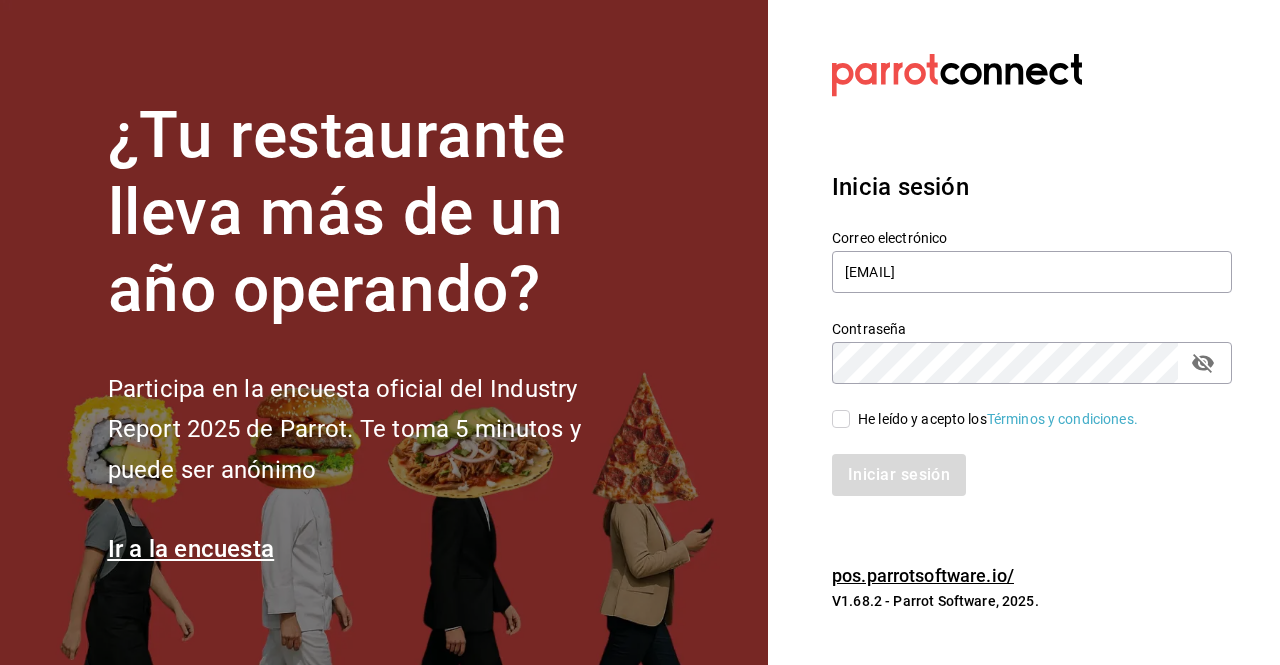 click on "He leído y acepto los  Términos y condiciones." at bounding box center (841, 419) 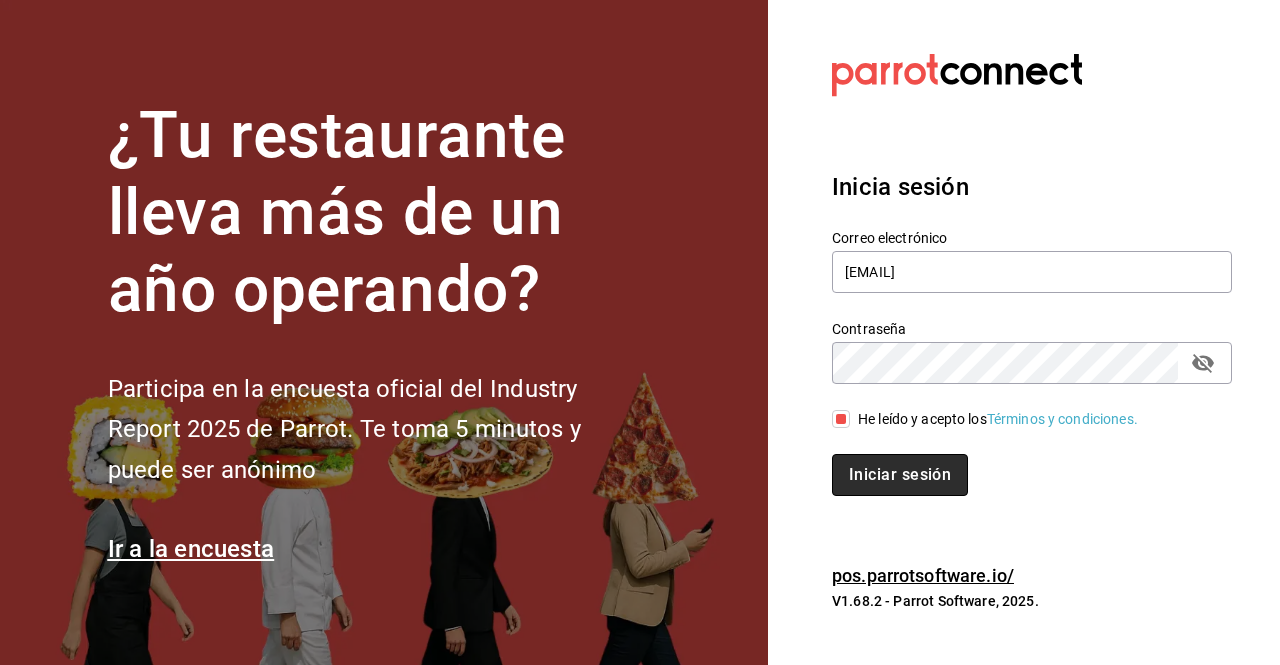 click on "Iniciar sesión" at bounding box center [900, 475] 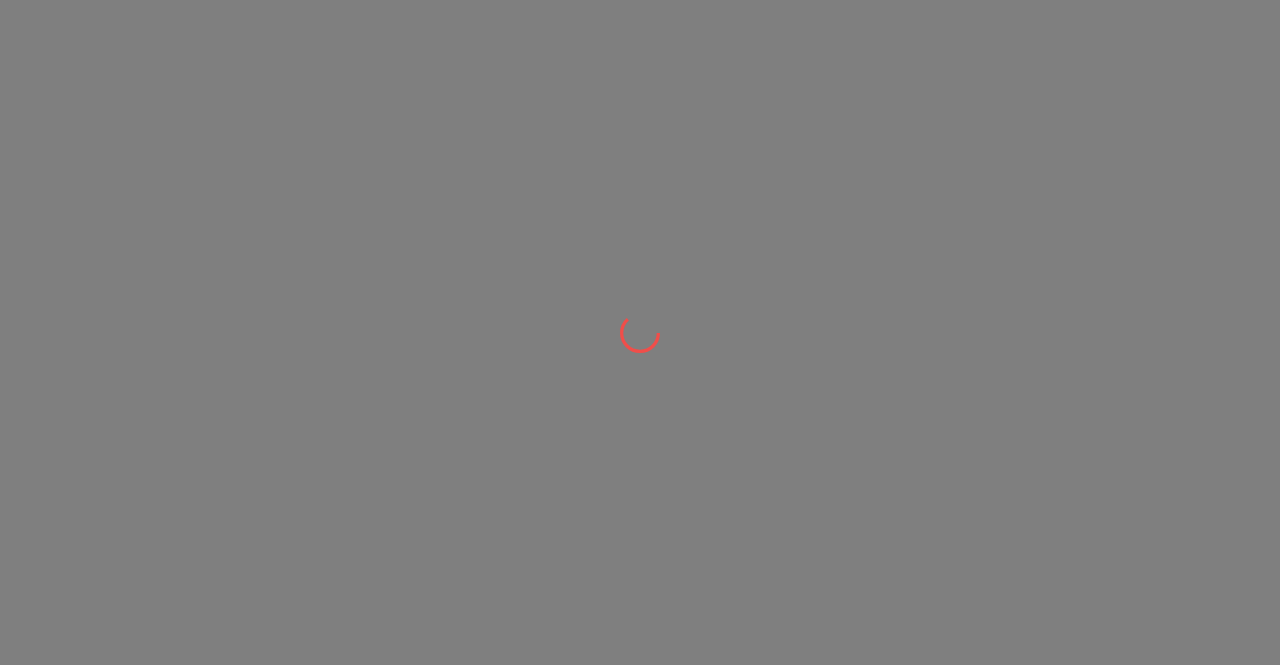 scroll, scrollTop: 0, scrollLeft: 0, axis: both 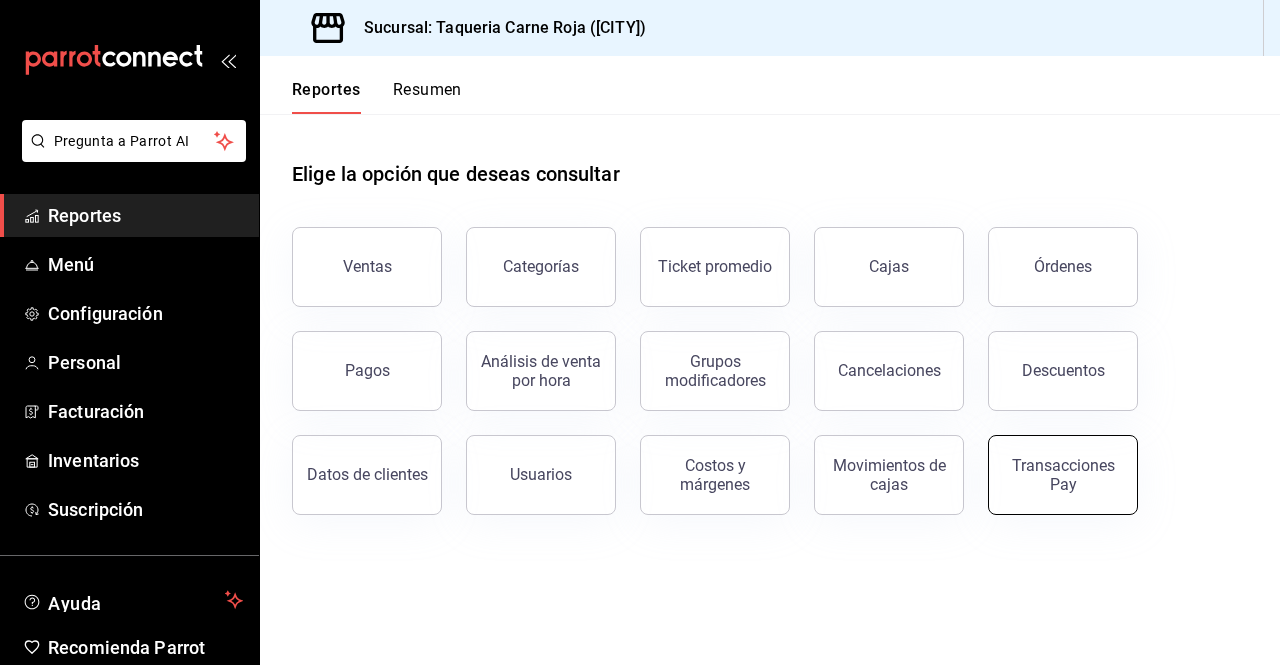 click on "Transacciones Pay" at bounding box center (1063, 475) 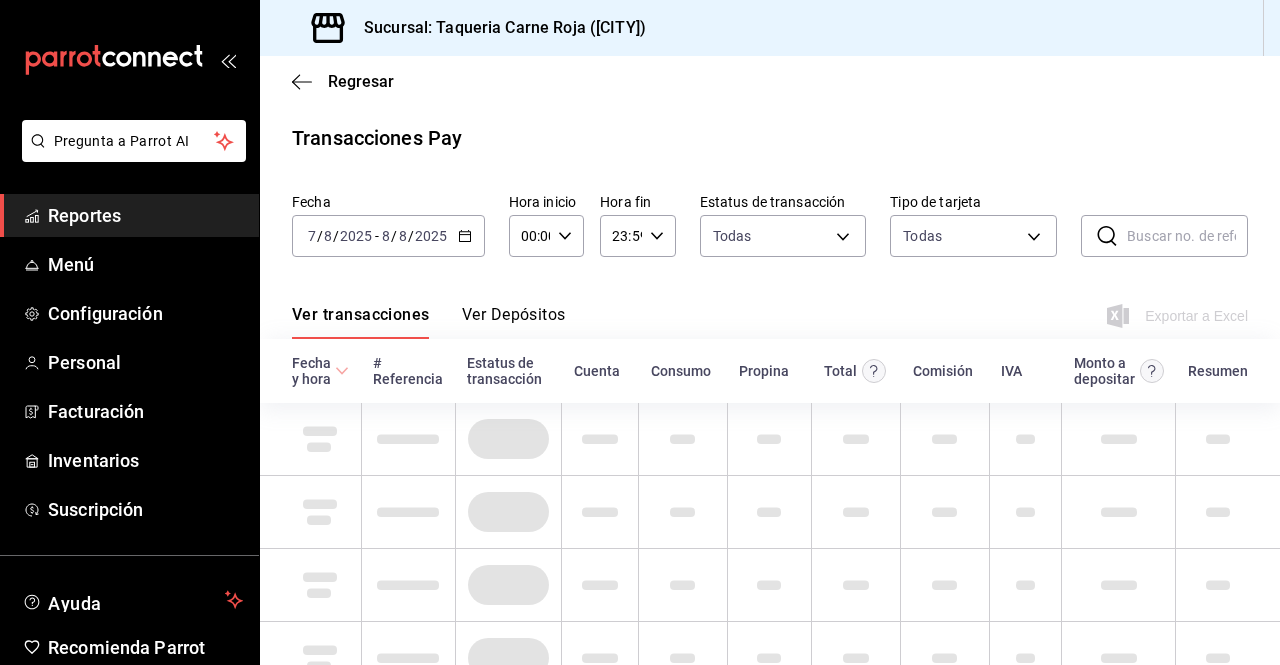 click on "Ver Depósitos" at bounding box center (514, 322) 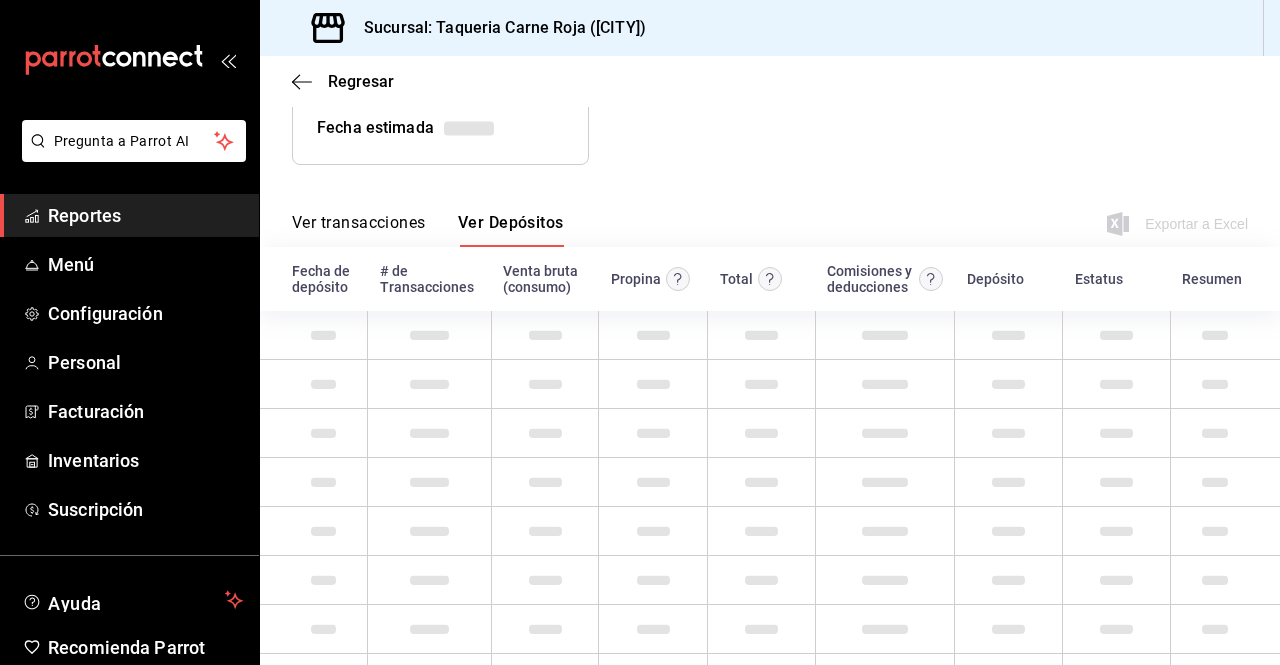 scroll, scrollTop: 385, scrollLeft: 0, axis: vertical 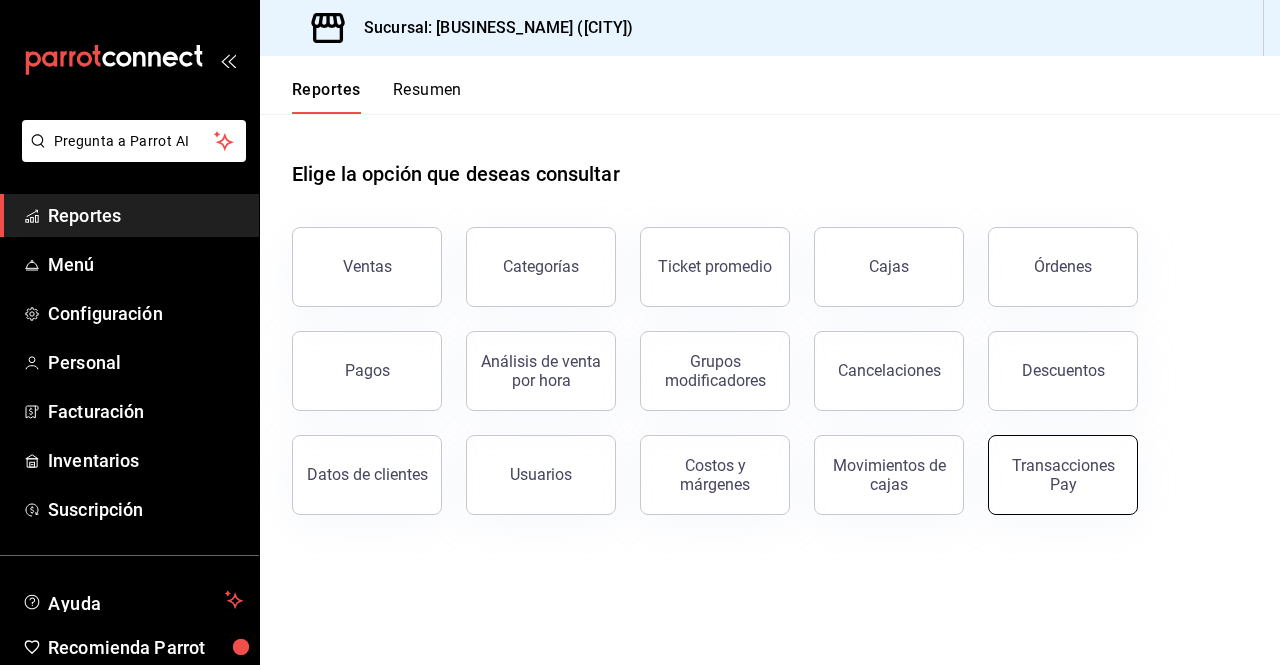 click on "Transacciones Pay" at bounding box center [1063, 475] 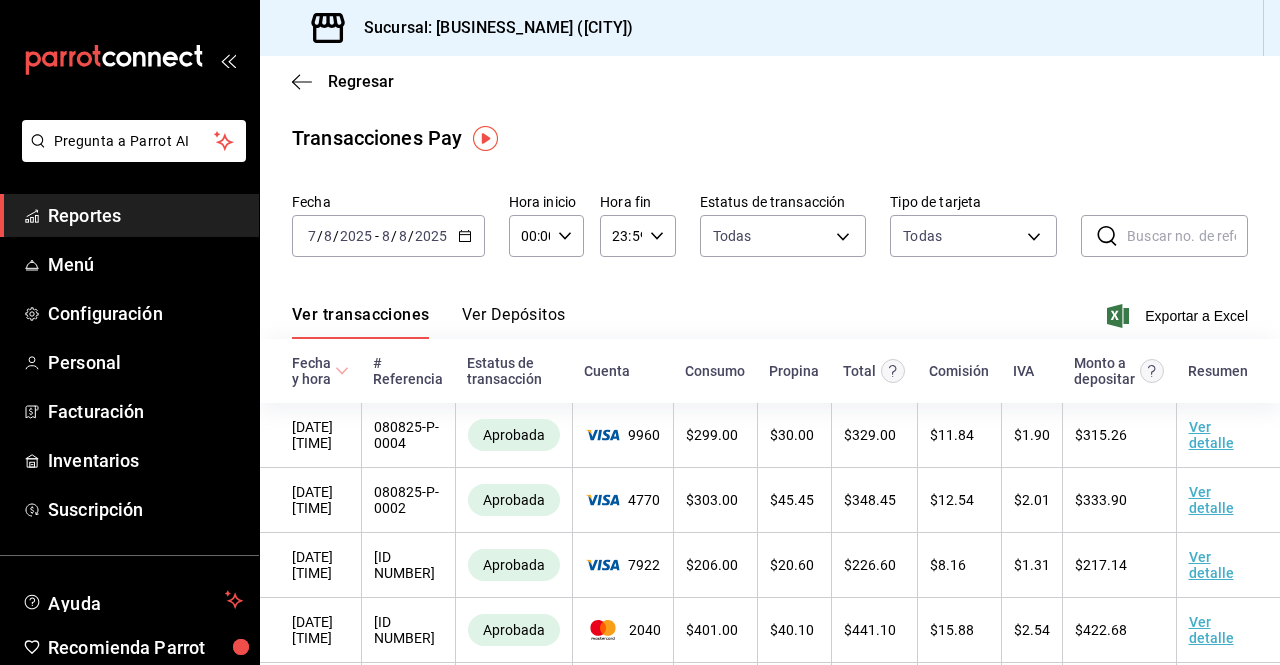 click on "Ver Depósitos" at bounding box center [514, 322] 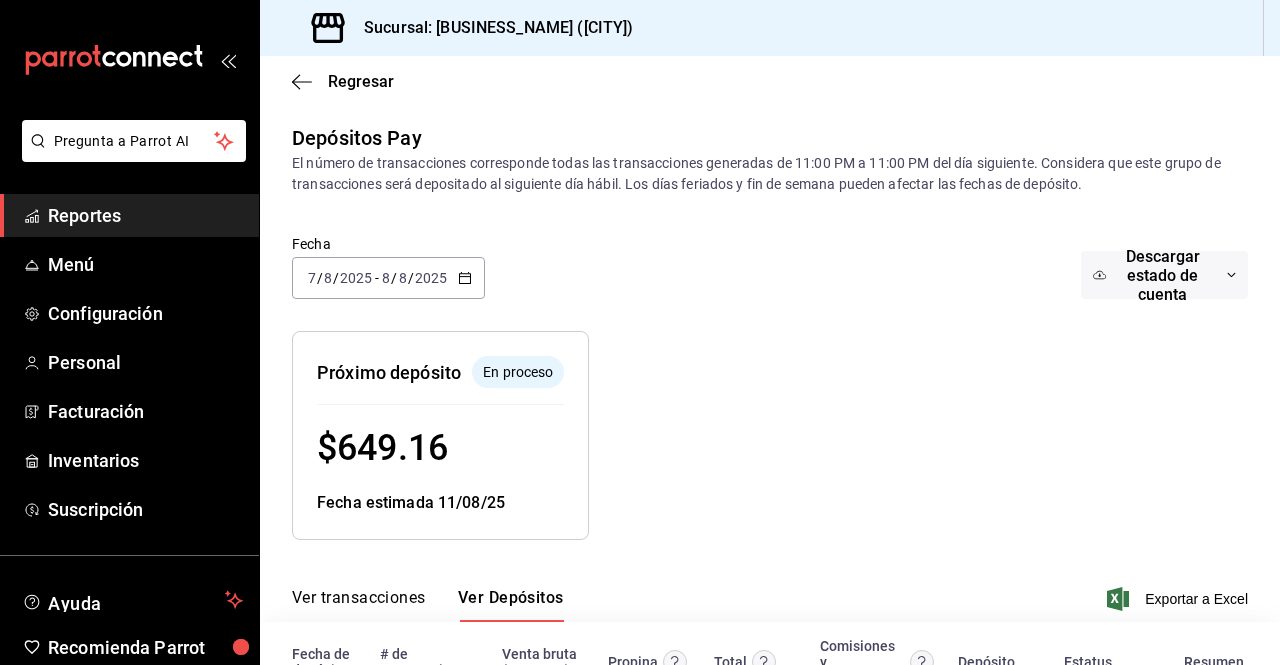 scroll, scrollTop: 202, scrollLeft: 0, axis: vertical 